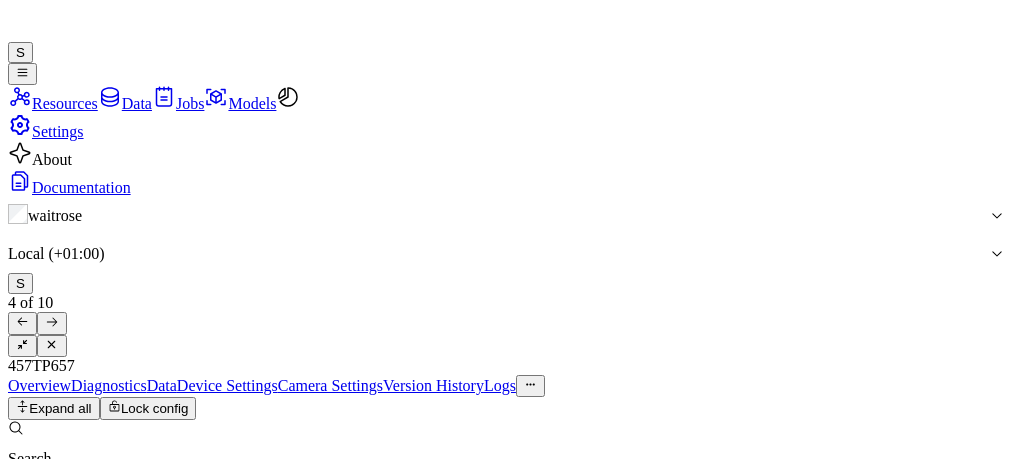 scroll, scrollTop: 0, scrollLeft: 0, axis: both 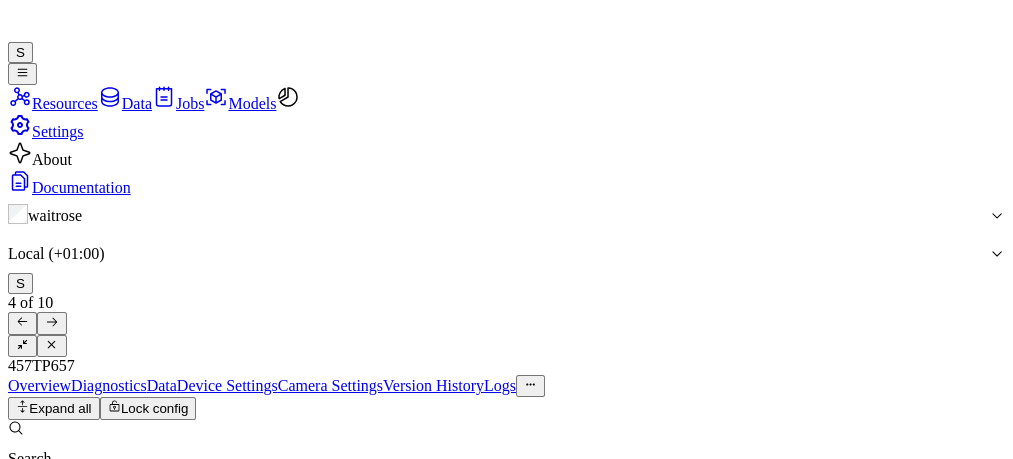 click on "Edit" at bounding box center (27, 488) 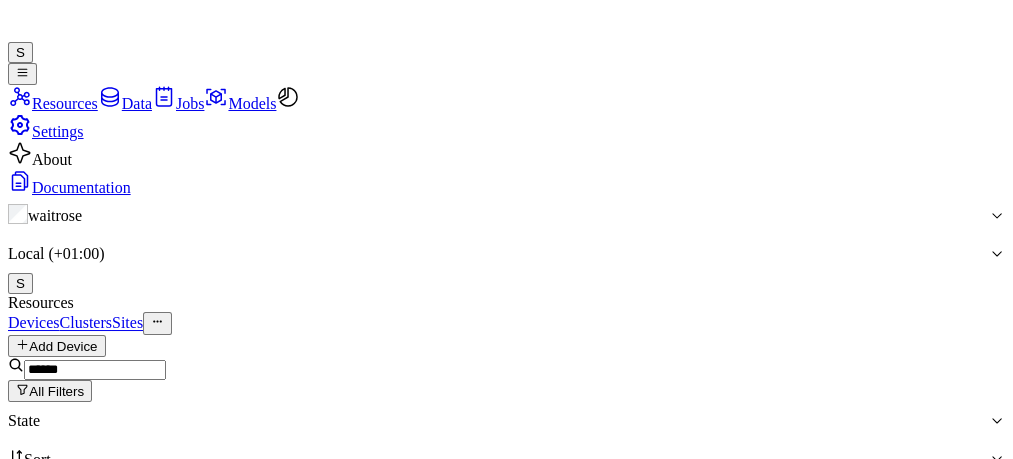 click at bounding box center [95, 370] 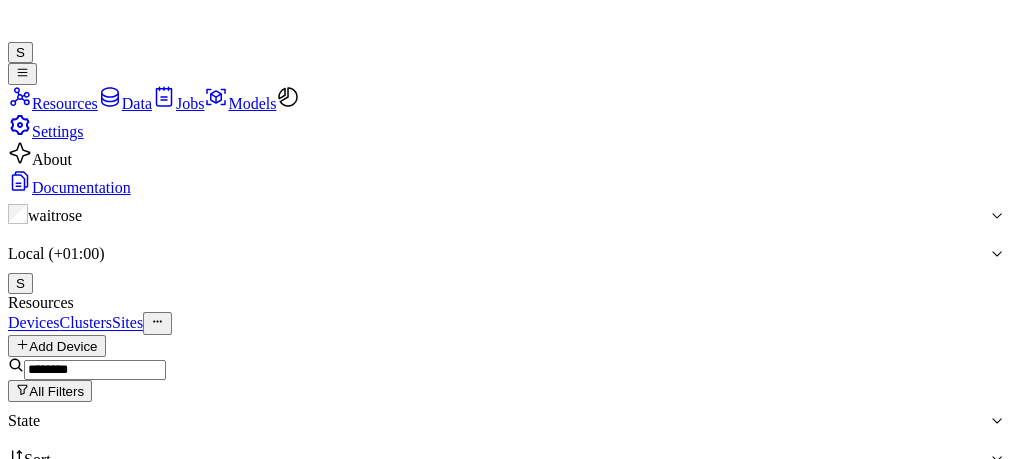 type on "********" 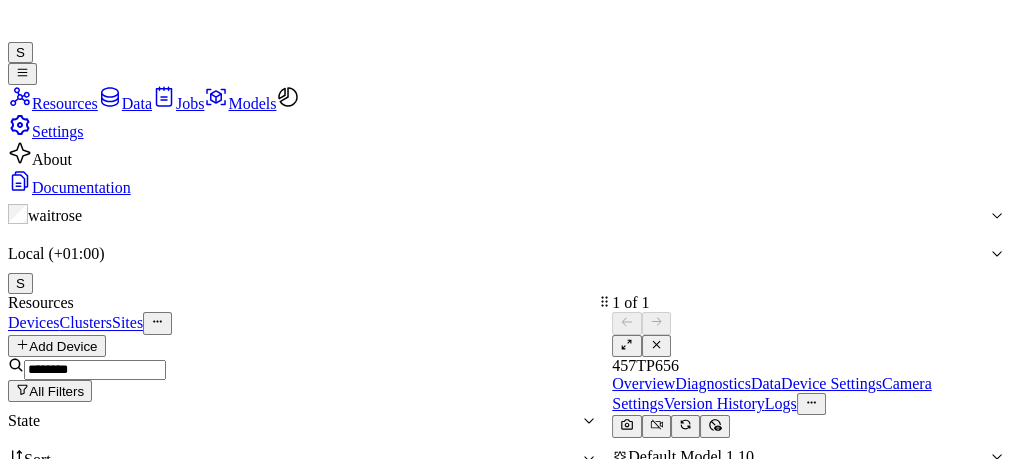 scroll, scrollTop: 0, scrollLeft: 0, axis: both 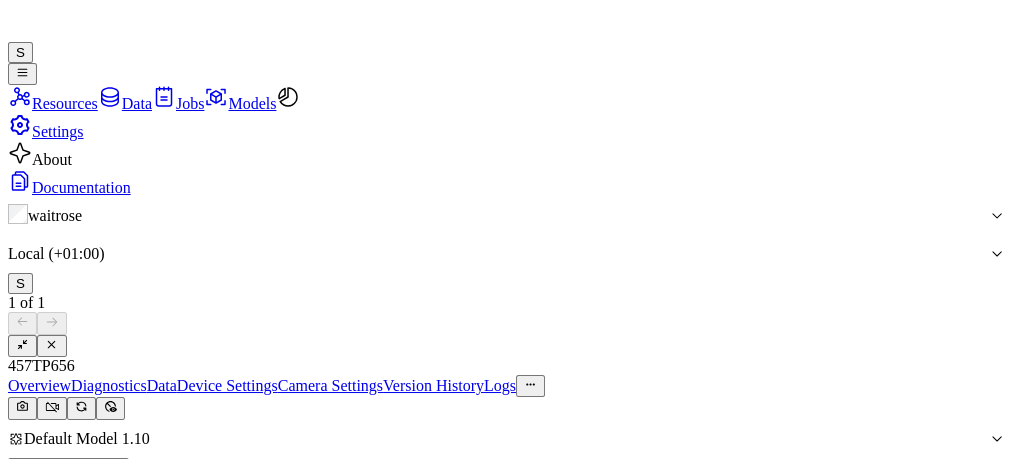 click on "Device Settings" at bounding box center (227, 385) 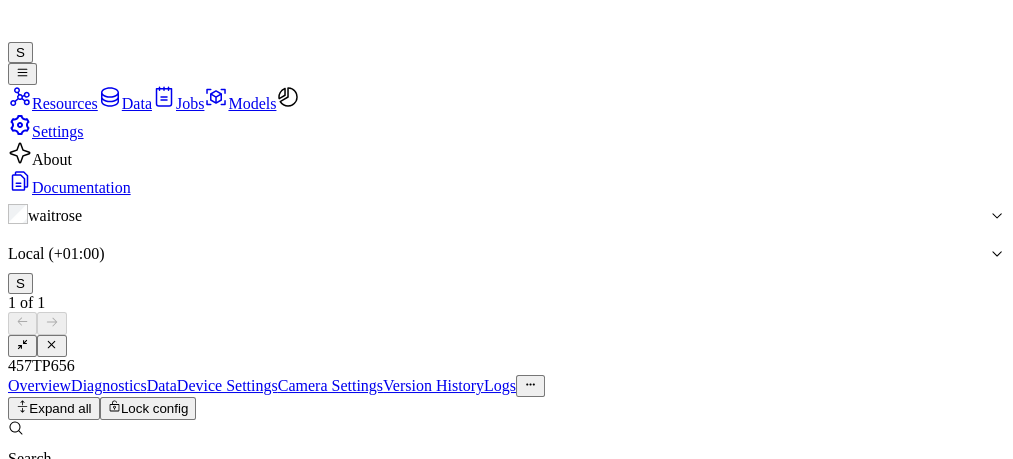 scroll, scrollTop: 246, scrollLeft: 0, axis: vertical 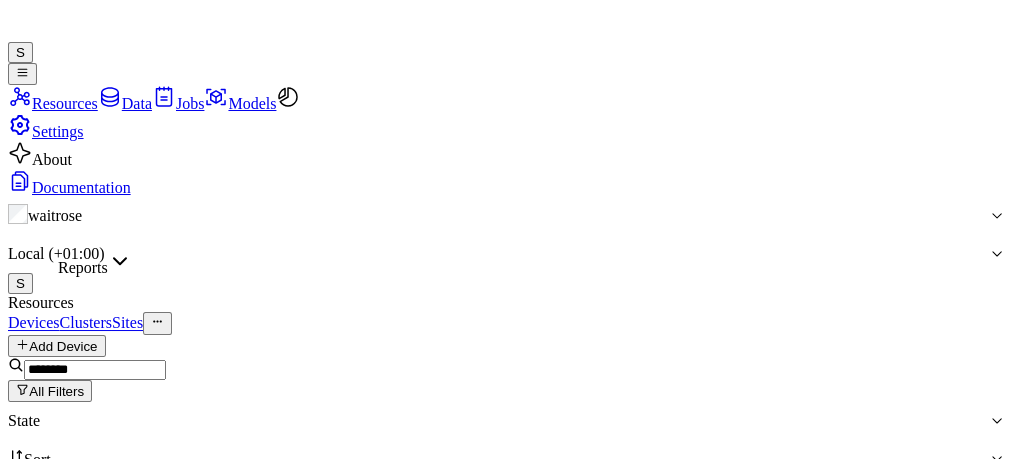 click at bounding box center (120, 261) 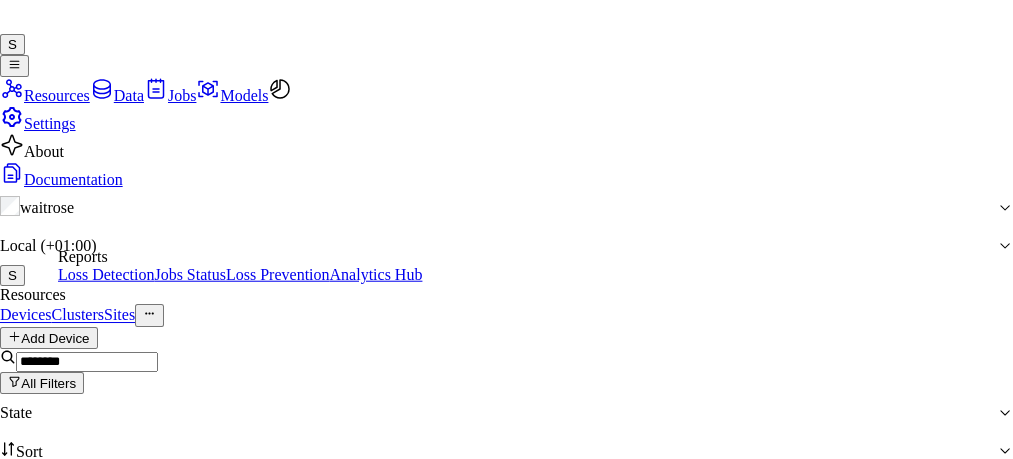 click on "Jobs Status" at bounding box center (190, 274) 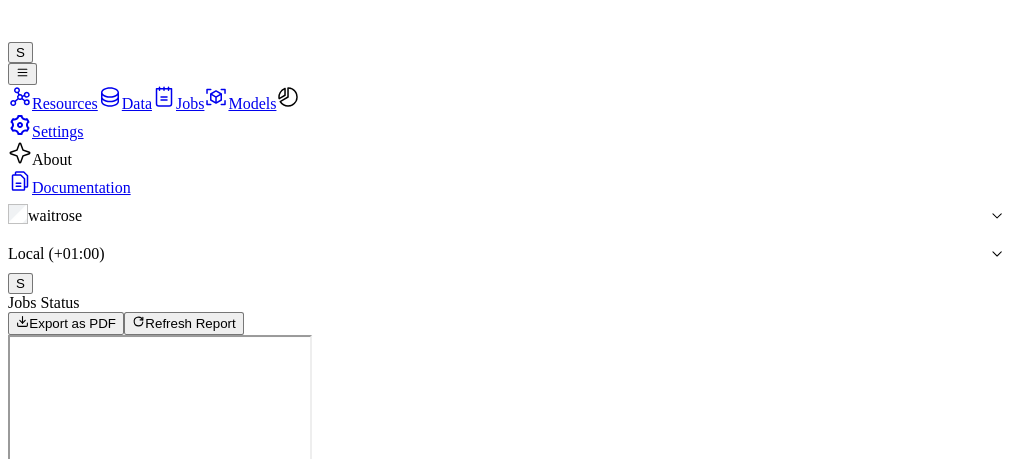 scroll, scrollTop: 0, scrollLeft: 0, axis: both 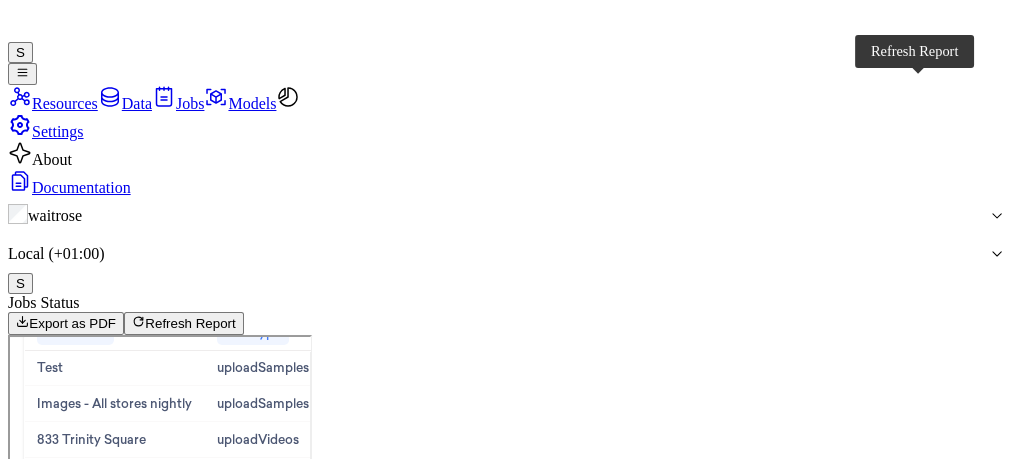 click on "Refresh Report" at bounding box center [190, 324] 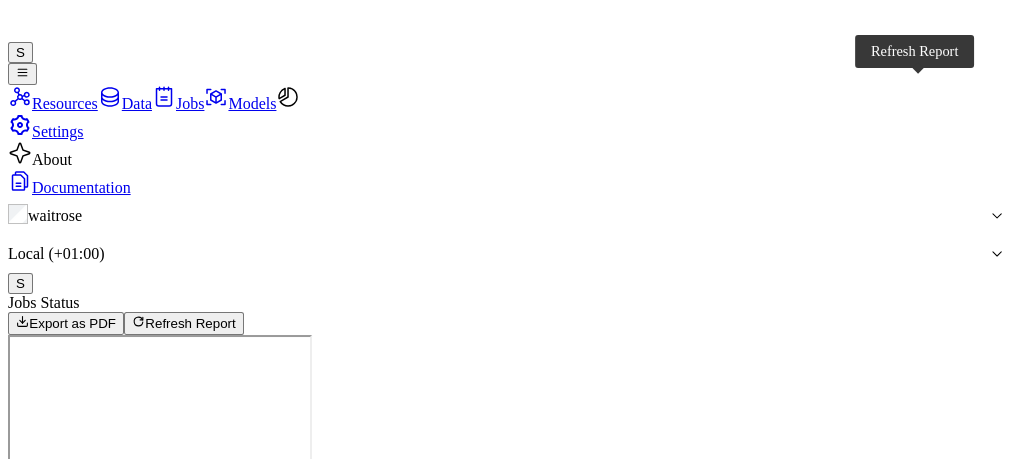 scroll, scrollTop: 0, scrollLeft: 0, axis: both 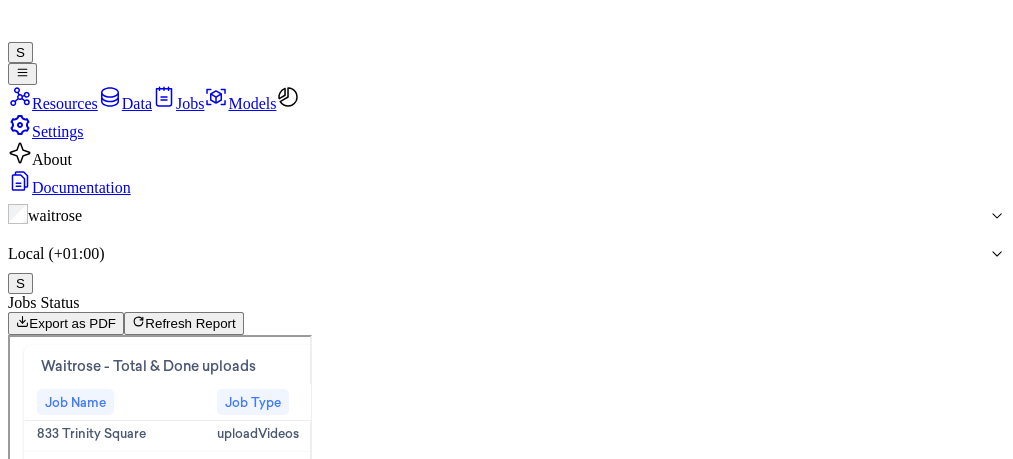 click on "waitrose Local (+01:00) S" at bounding box center [506, 245] 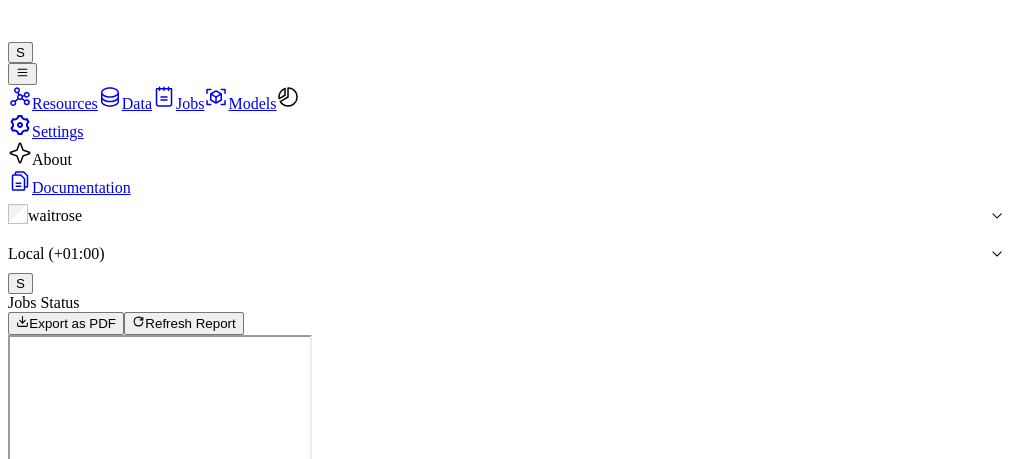scroll, scrollTop: 0, scrollLeft: 0, axis: both 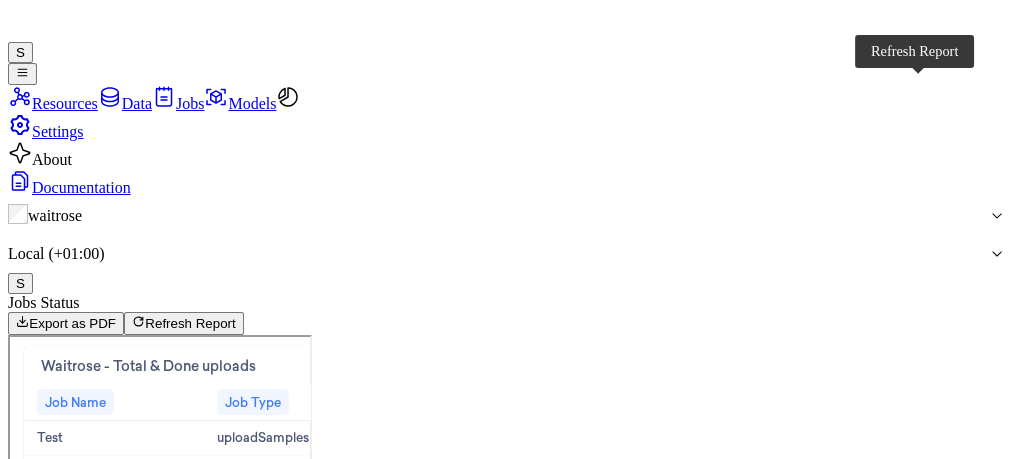 click on "Refresh Report" at bounding box center [190, 324] 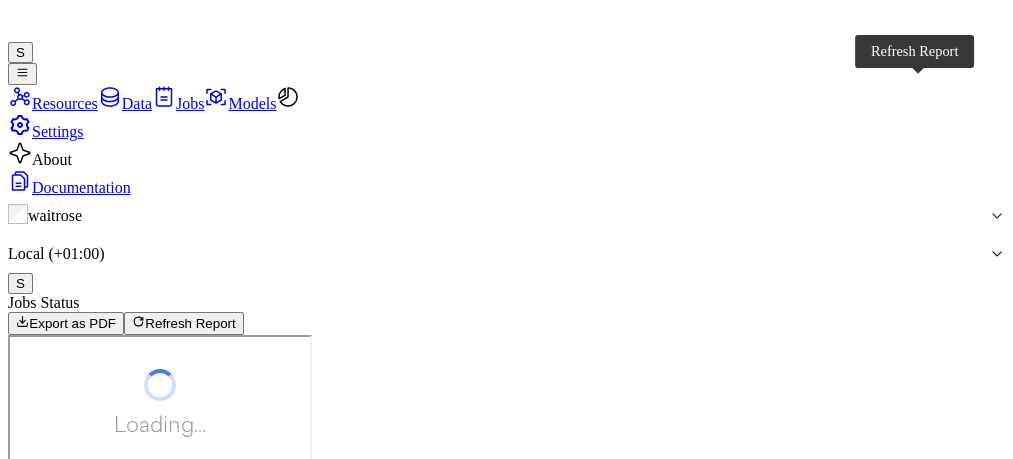 scroll, scrollTop: 0, scrollLeft: 0, axis: both 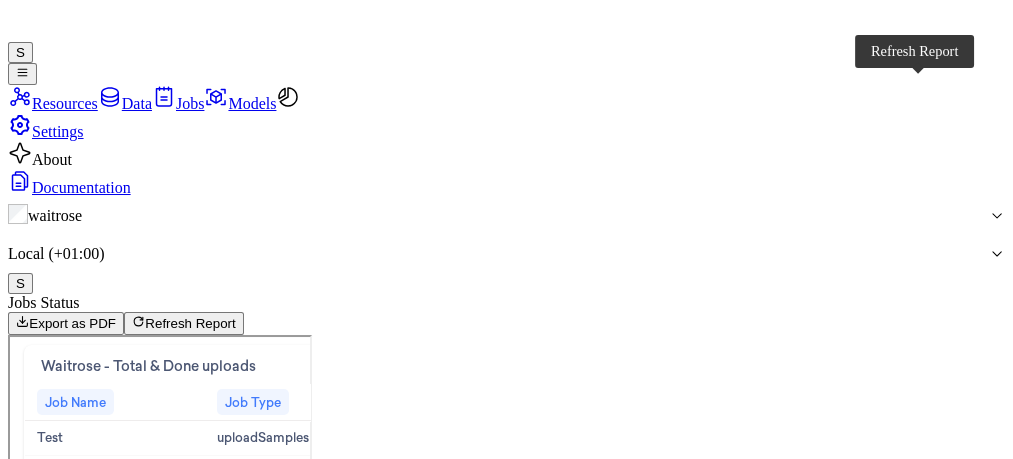 type 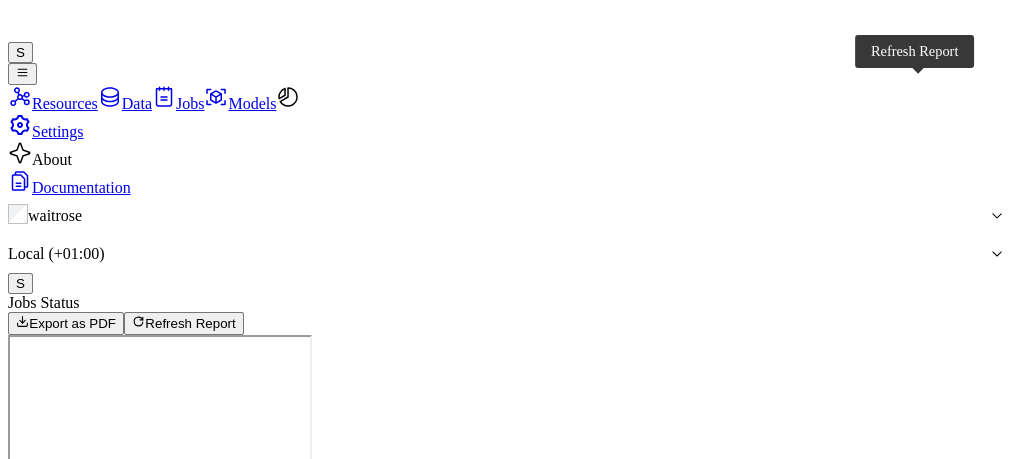 scroll, scrollTop: 0, scrollLeft: 0, axis: both 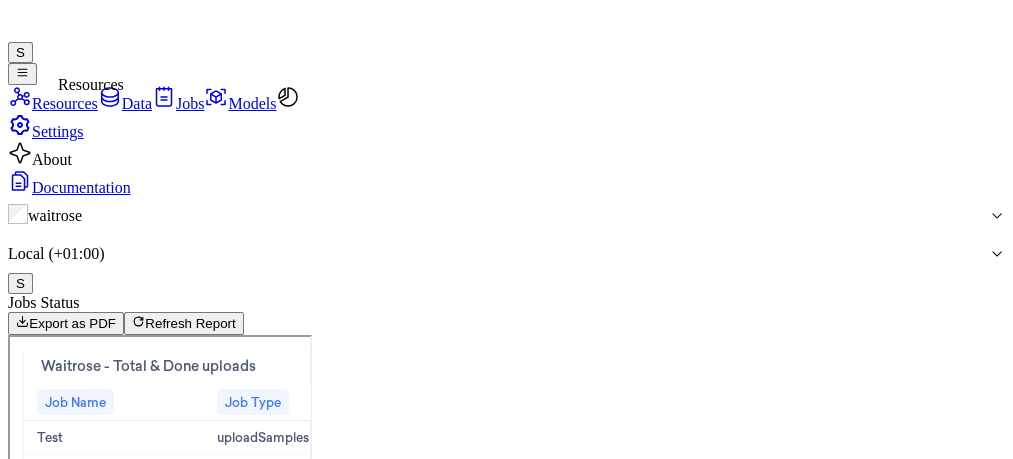 click at bounding box center [20, 97] 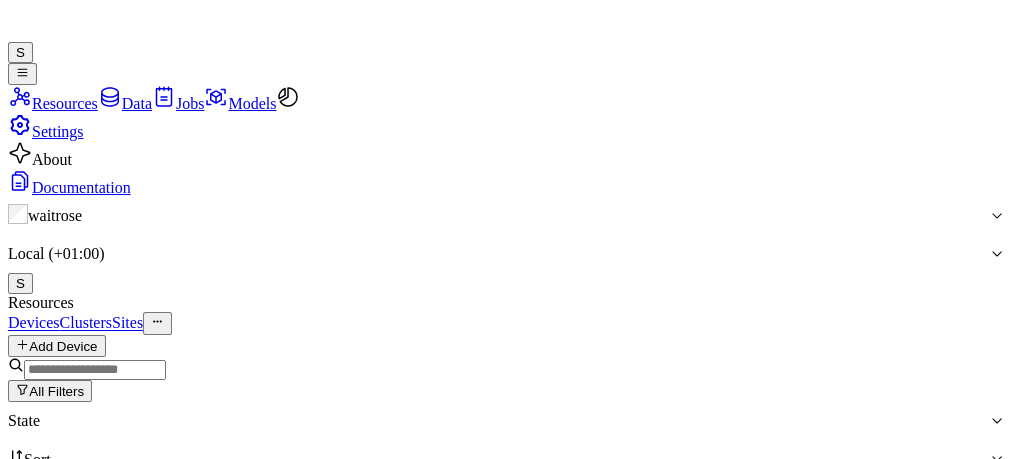 click at bounding box center (95, 370) 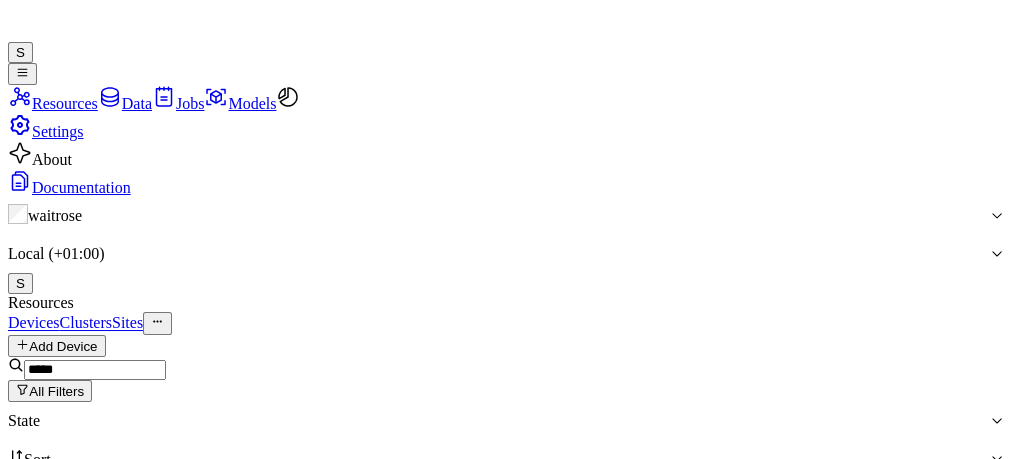 drag, startPoint x: 1009, startPoint y: 175, endPoint x: 1009, endPoint y: 198, distance: 23 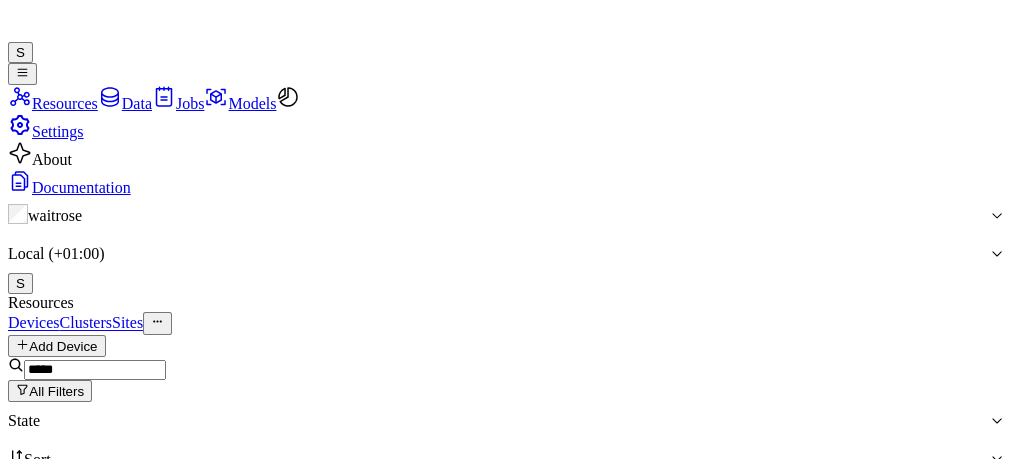 scroll, scrollTop: 0, scrollLeft: 0, axis: both 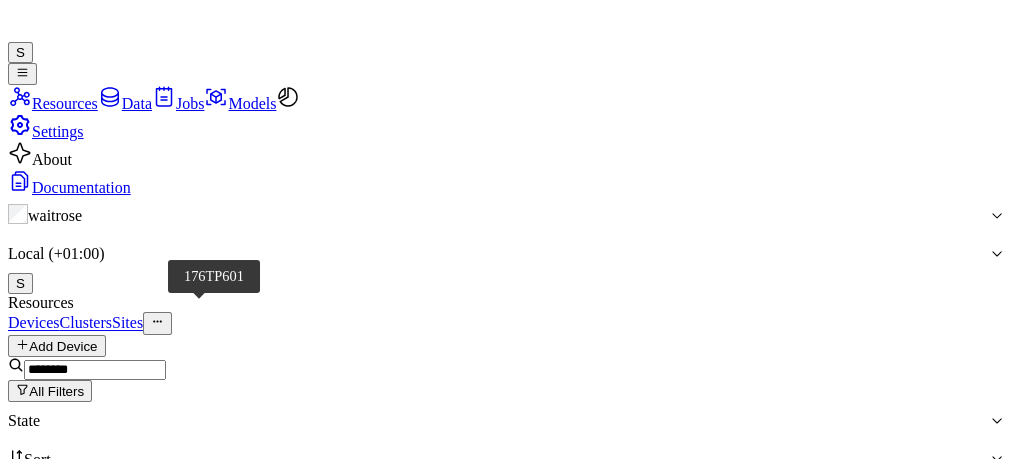 type on "********" 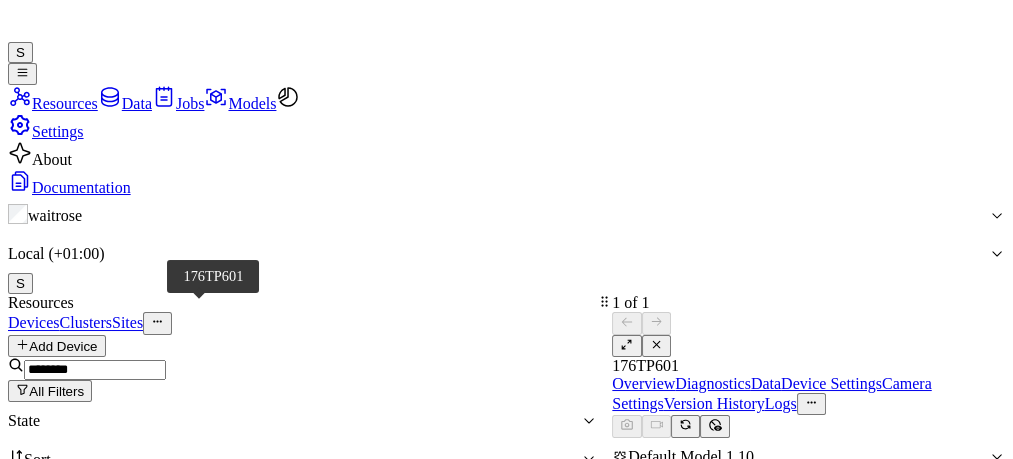 scroll, scrollTop: 0, scrollLeft: 0, axis: both 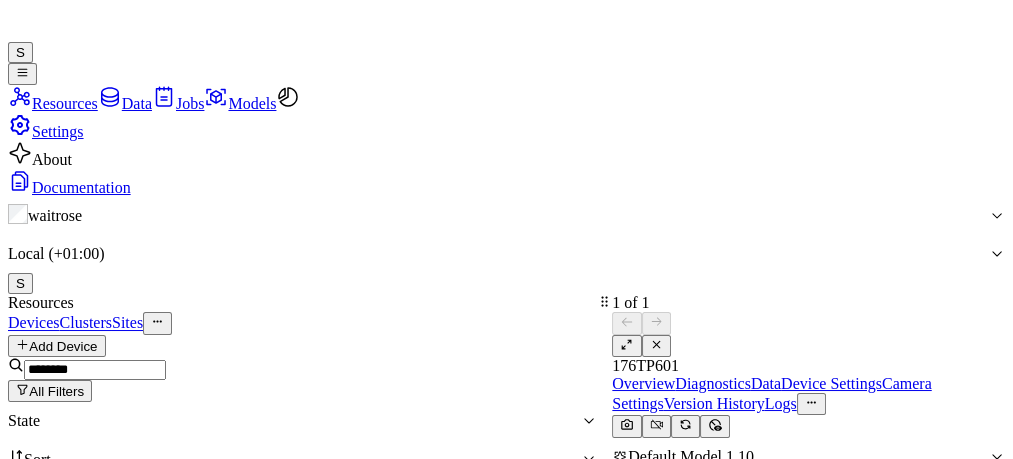 click at bounding box center [626, 344] 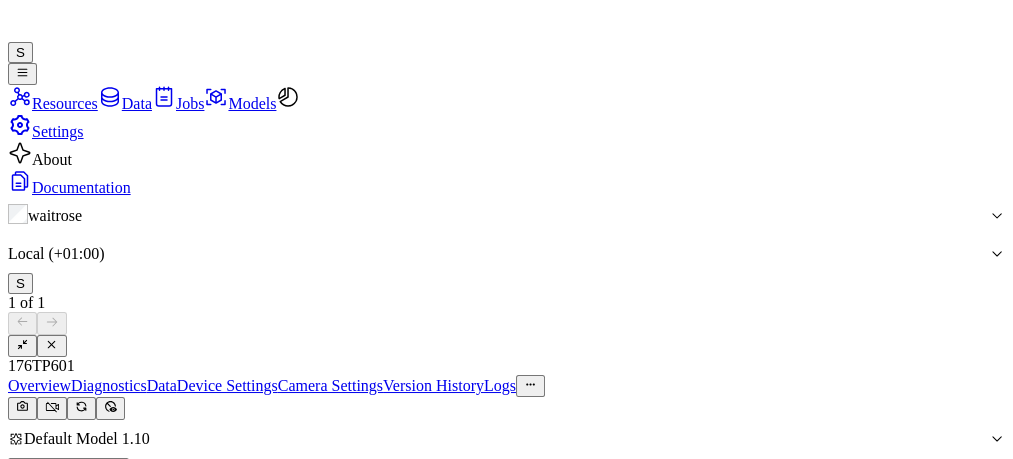 click on "Device Settings" at bounding box center [227, 385] 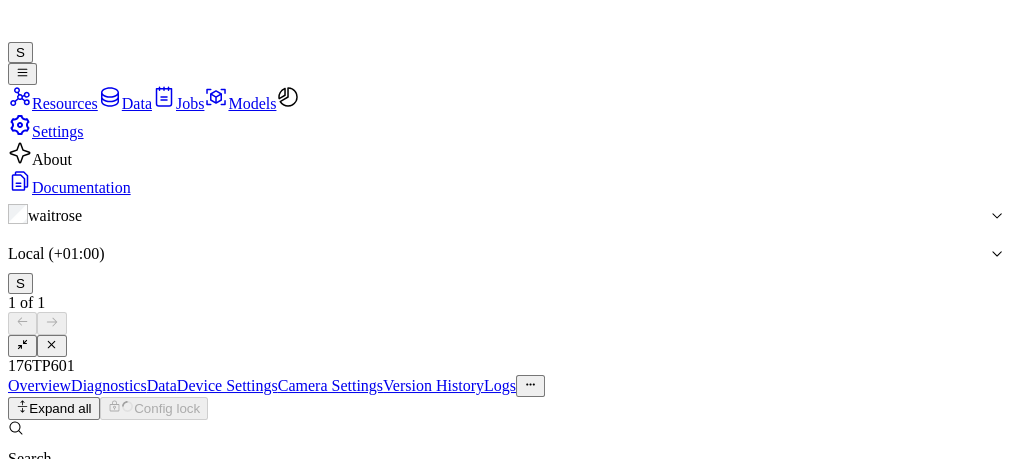 scroll, scrollTop: 781, scrollLeft: 0, axis: vertical 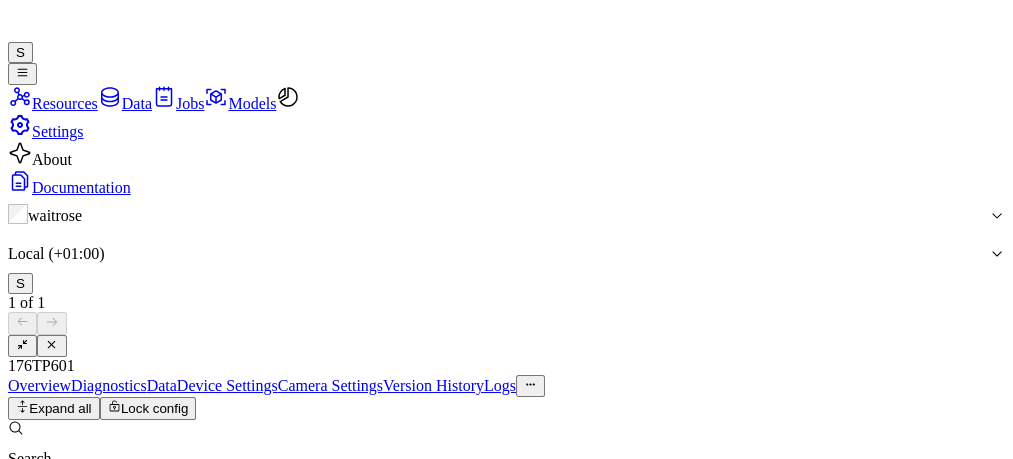 click on "Edit" at bounding box center (27, 488) 